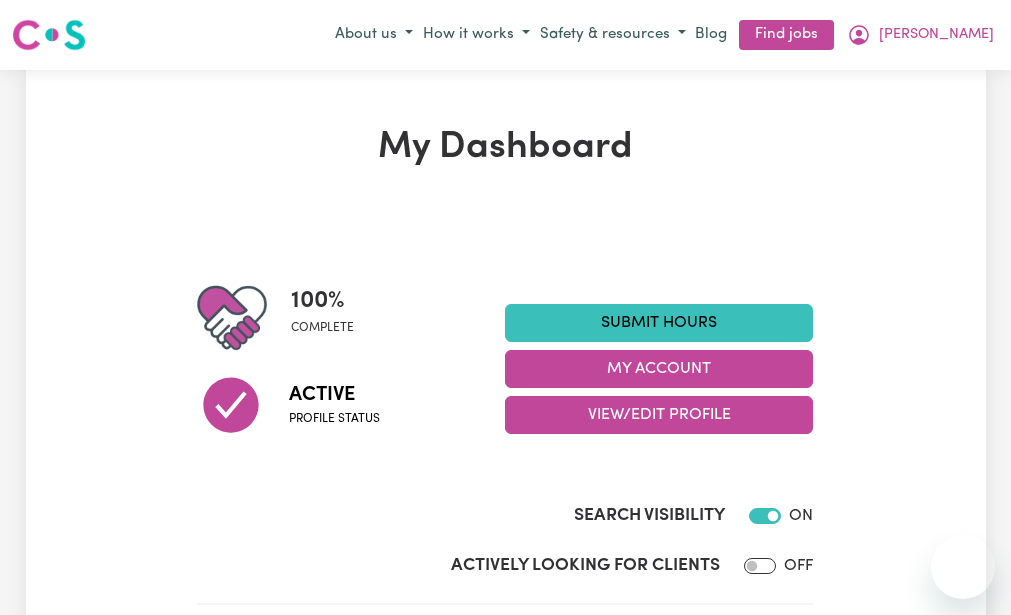 scroll, scrollTop: 0, scrollLeft: 0, axis: both 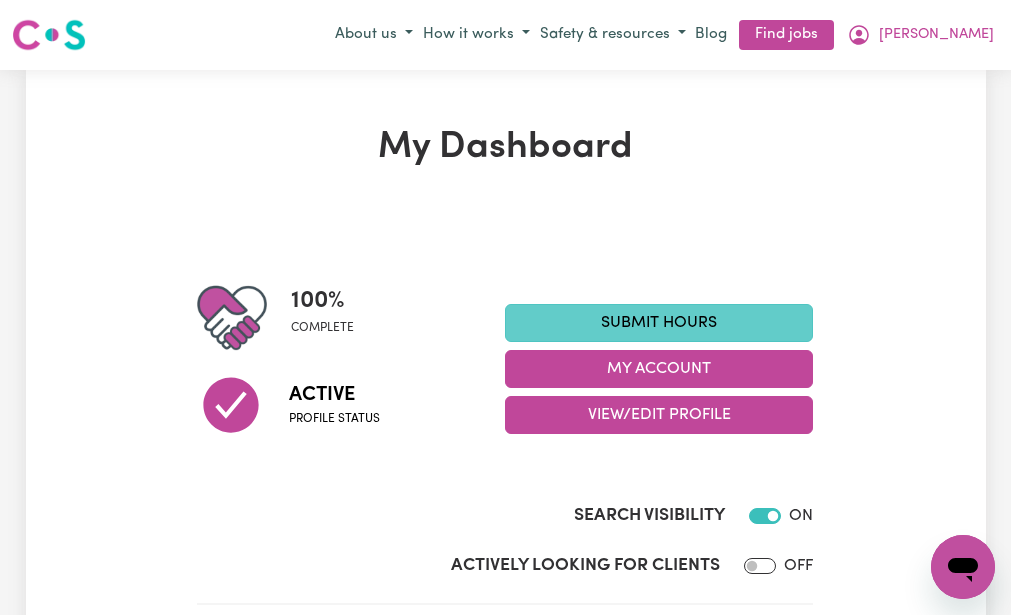 click on "Submit Hours" at bounding box center (659, 323) 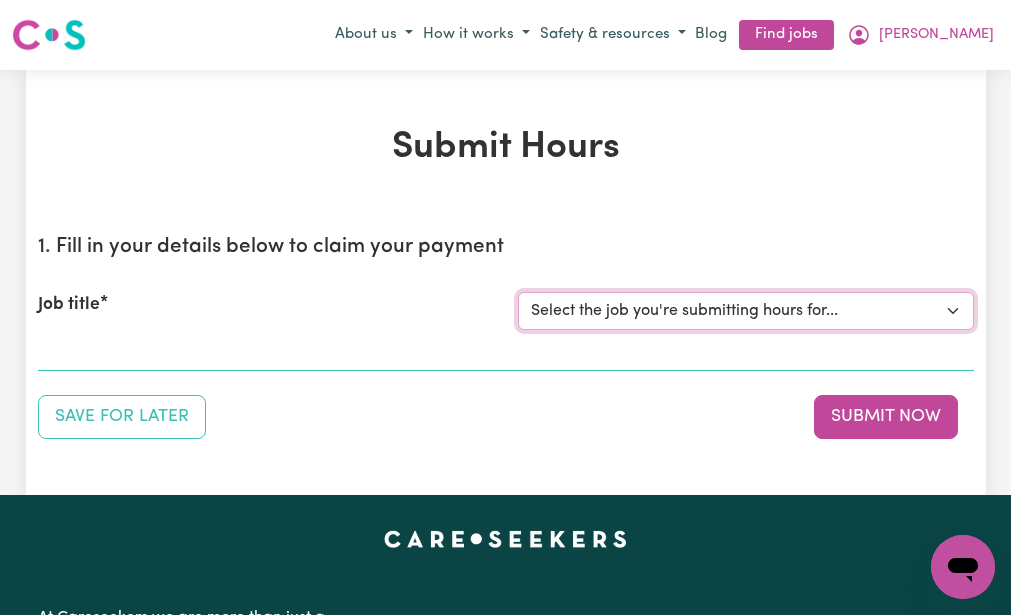 click on "Select the job you're submitting hours for... [[PERSON_NAME] (NDIS number: 430246936)] Assistance with Decluttering needed in [GEOGRAPHIC_DATA]" at bounding box center [746, 311] 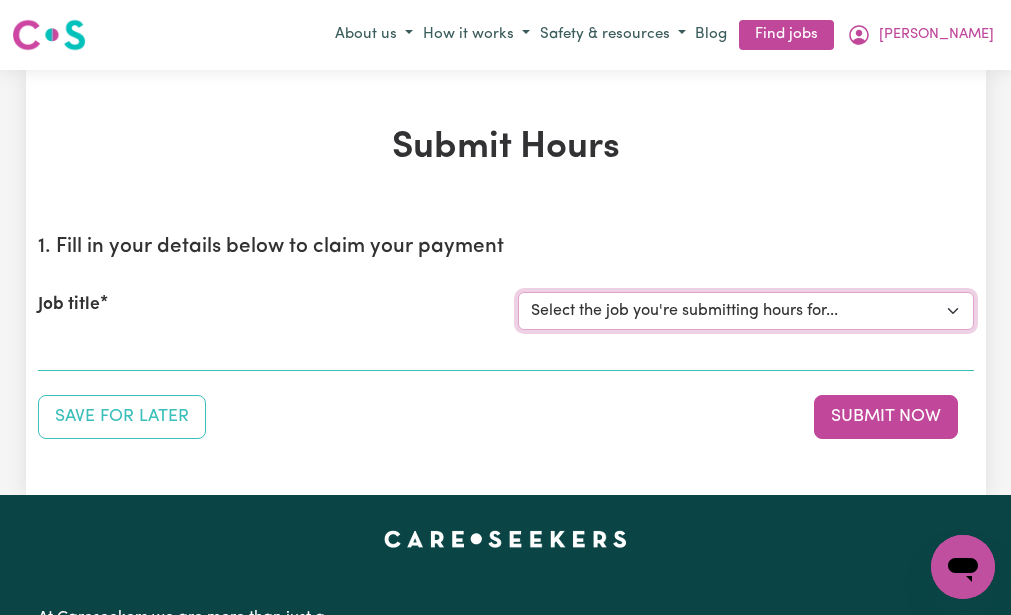 select on "3393" 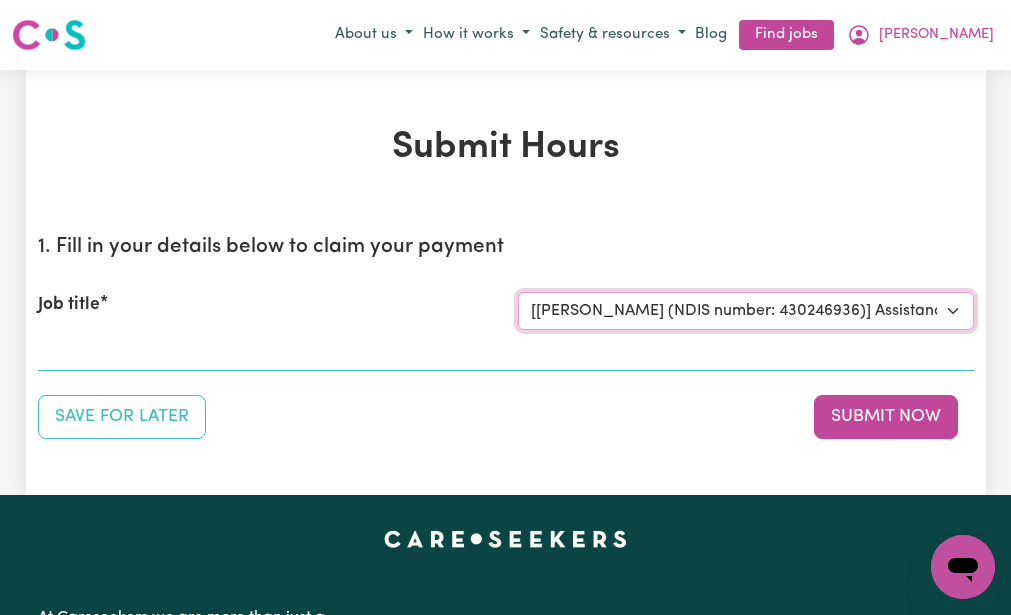 click on "Select the job you're submitting hours for... [[PERSON_NAME] (NDIS number: 430246936)] Assistance with Decluttering needed in [GEOGRAPHIC_DATA]" at bounding box center (746, 311) 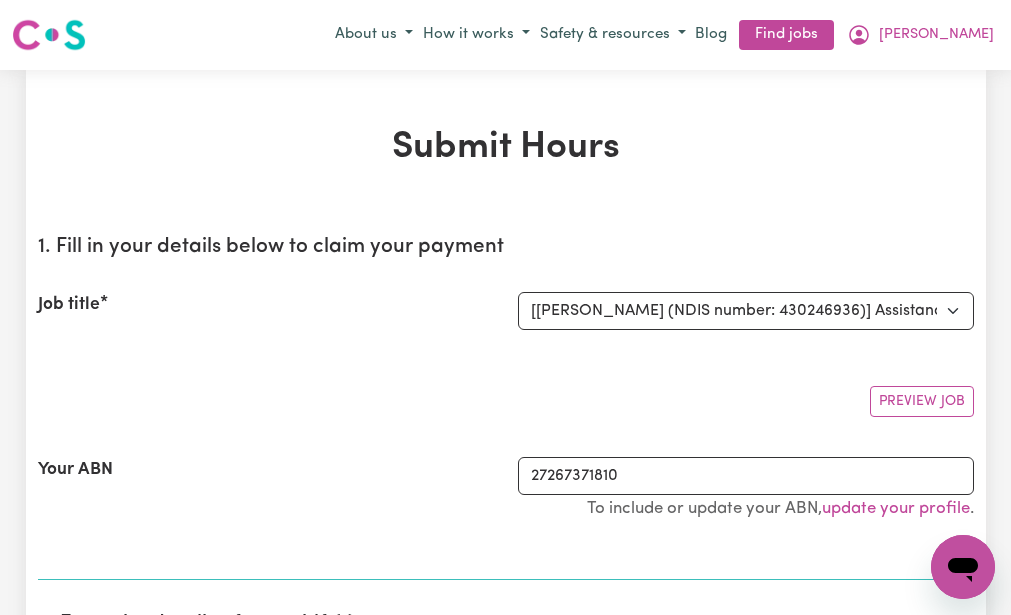 click on "1. Fill in your details below to claim your payment Job title Select the job you're submitting hours for... [[PERSON_NAME] (NDIS number: 430246936)] Assistance with Decluttering needed in [GEOGRAPHIC_DATA] Preview Job Your ABN 27267371810 To include or update your ABN,  update your profile ." at bounding box center (506, 400) 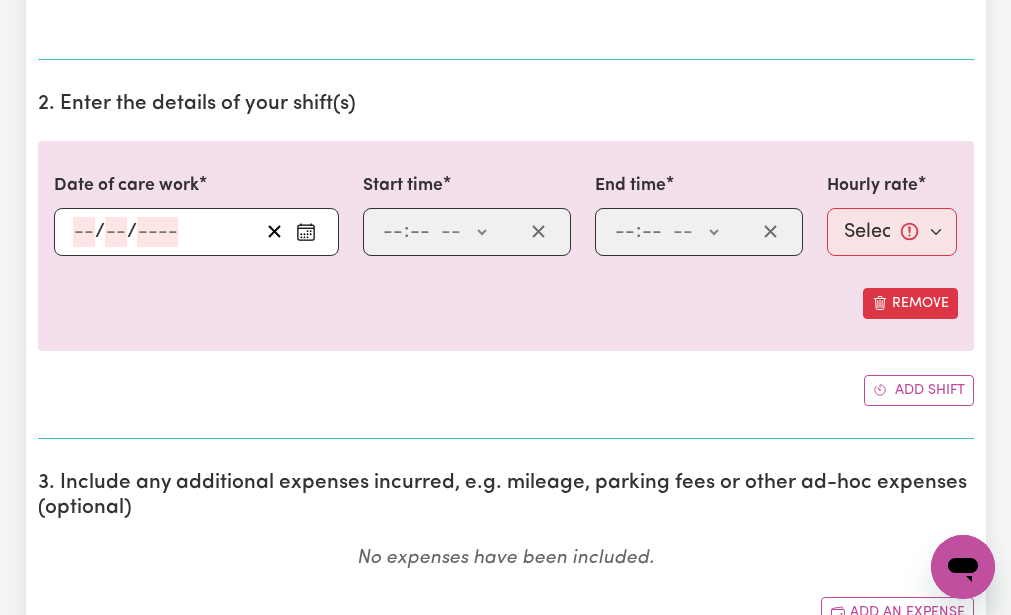 scroll, scrollTop: 560, scrollLeft: 0, axis: vertical 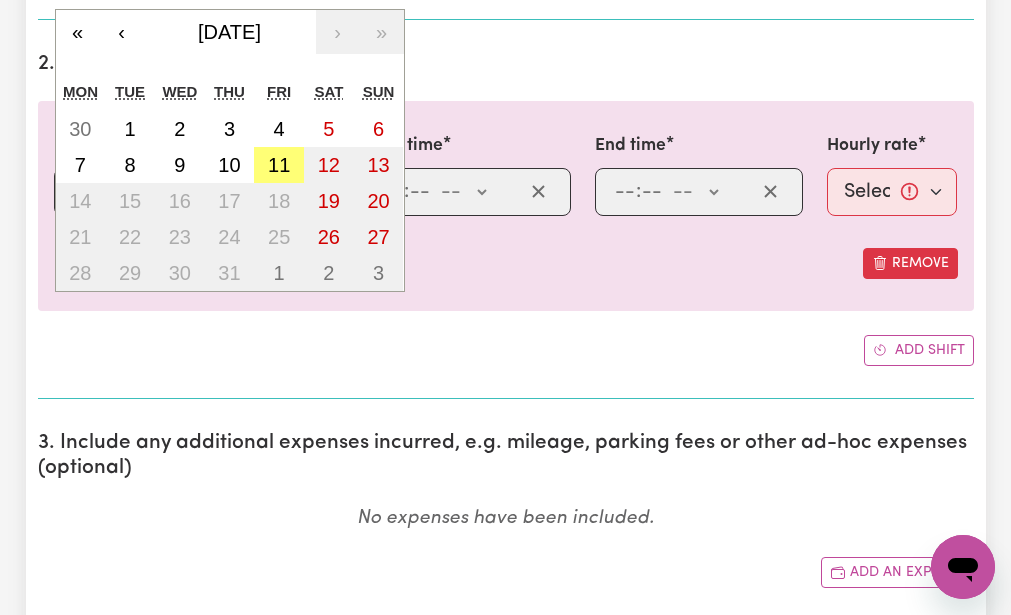 click on "/ / « ‹ [DATE] › » Mon Tue Wed Thu Fri Sat Sun 30 1 2 3 4 5 6 7 8 9 10 11 12 13 14 15 16 17 18 19 20 21 22 23 24 25 26 27 28 29 30 31 1 2 3" at bounding box center [196, 192] 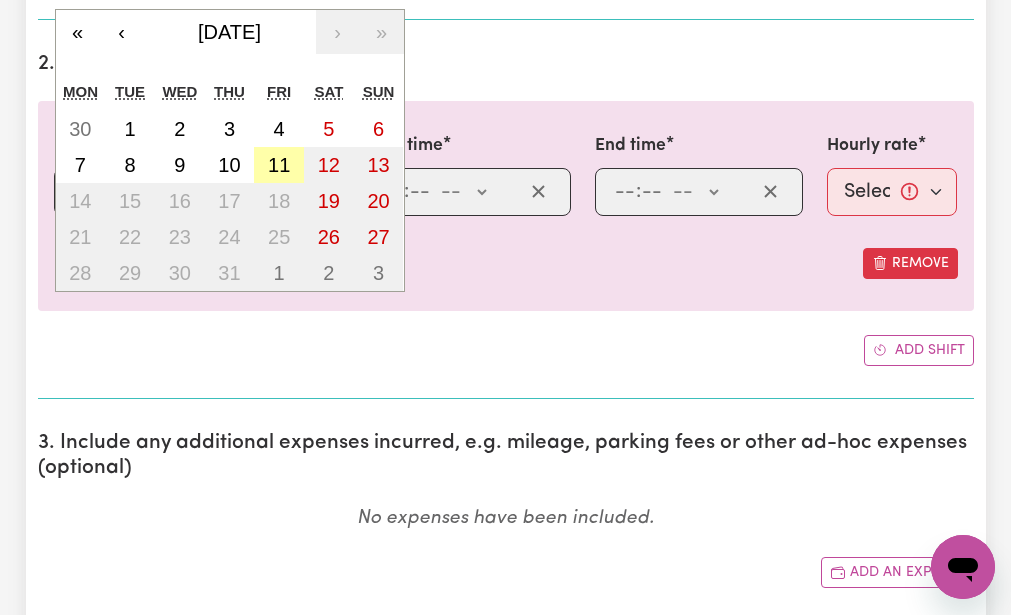 click on "11" at bounding box center (279, 165) 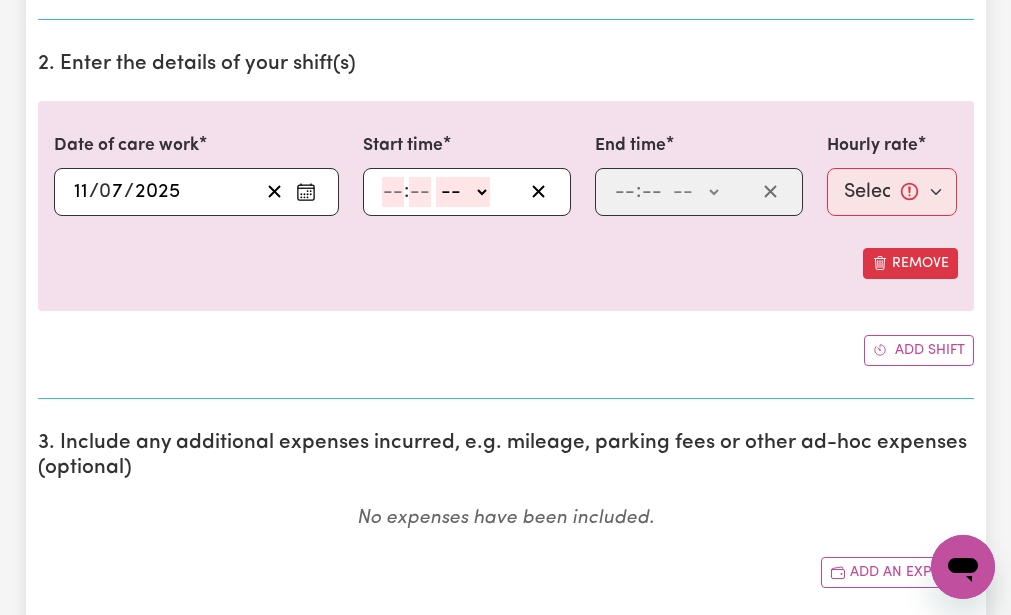 click 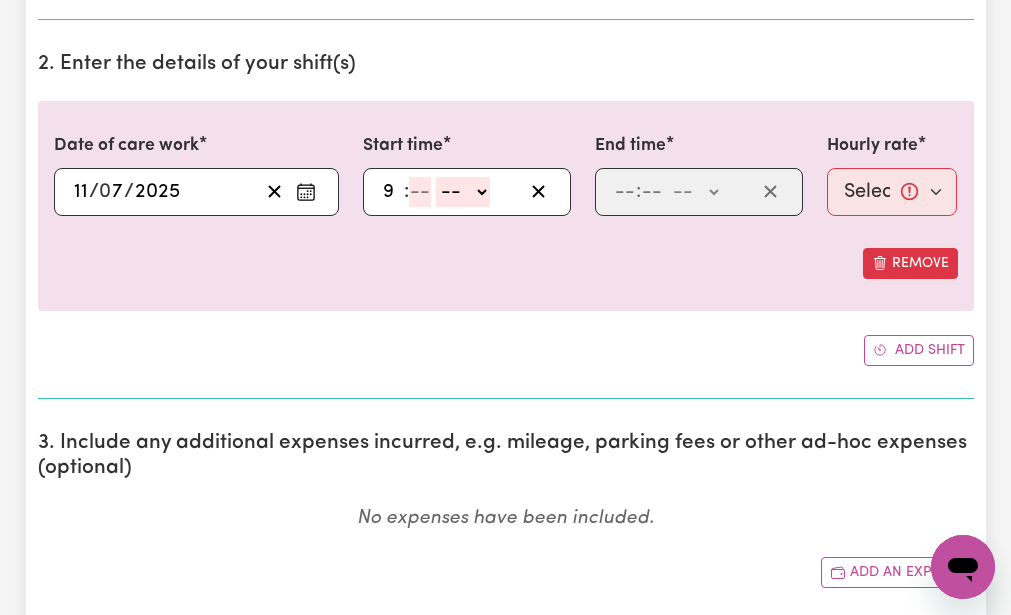 type on "9" 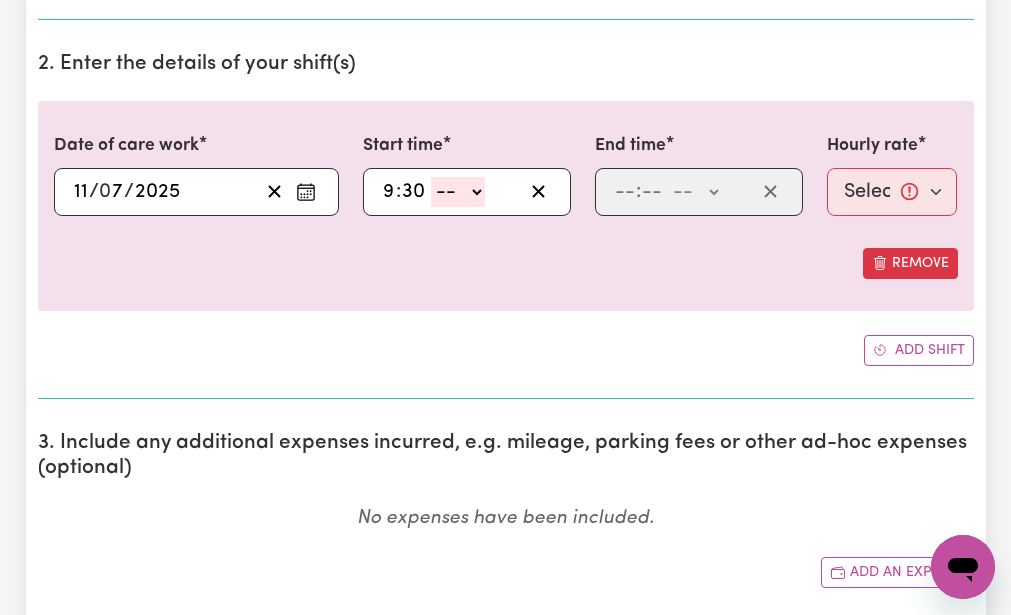 type on "30" 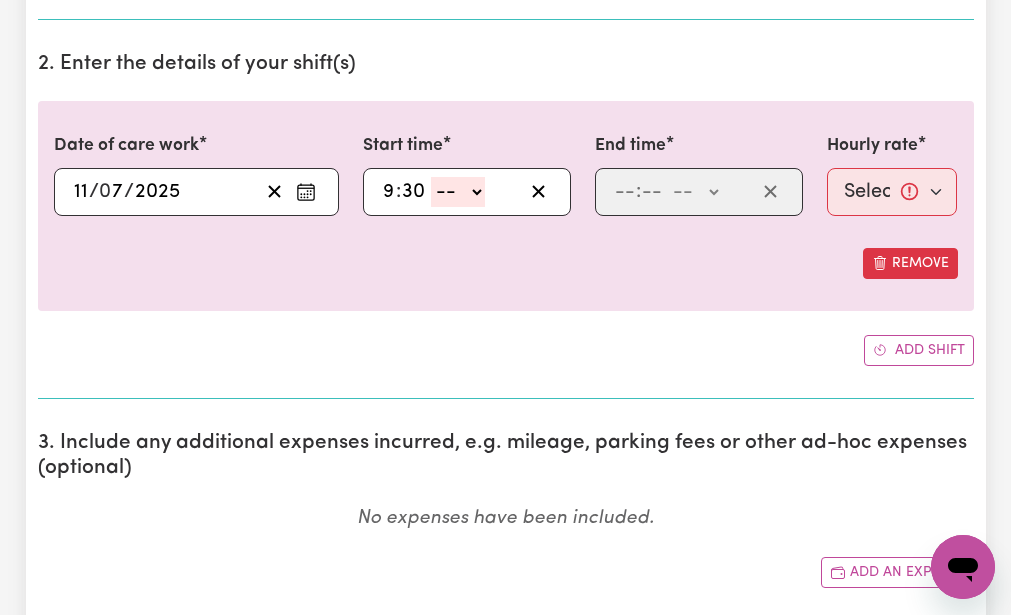 select on "am" 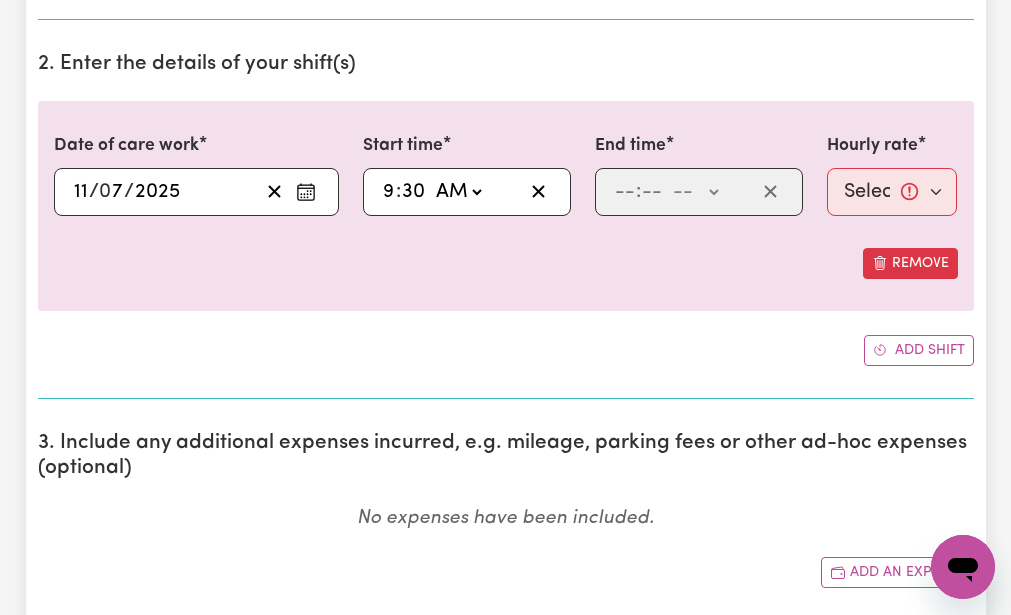 click on "-- AM PM" 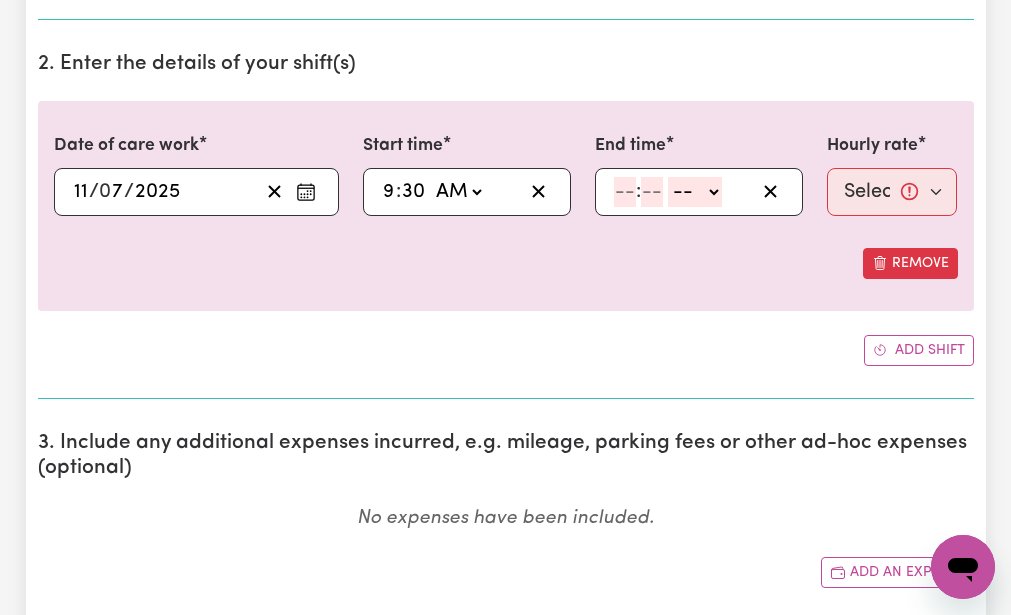 click 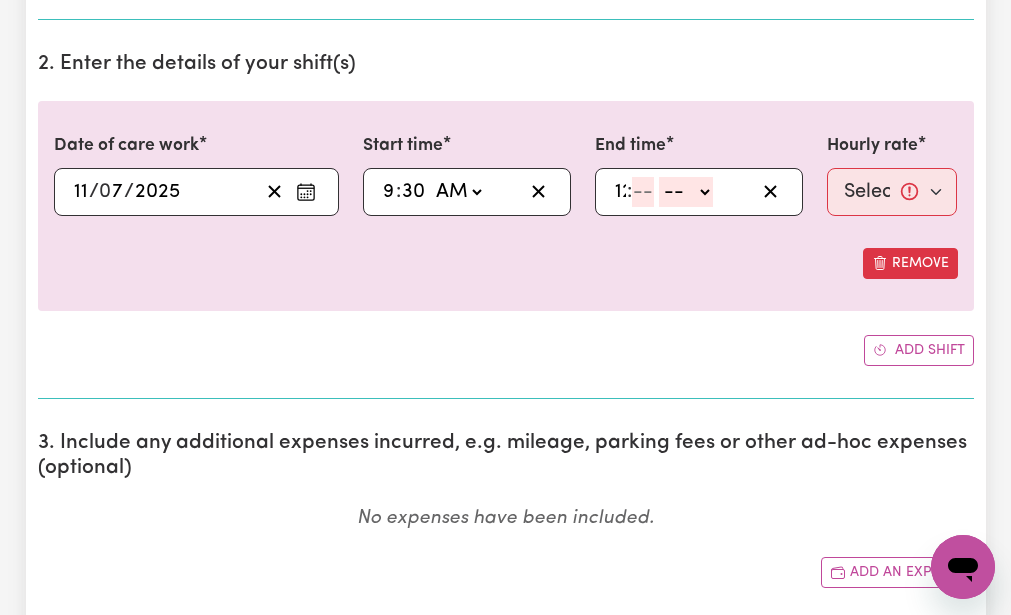 type on "12" 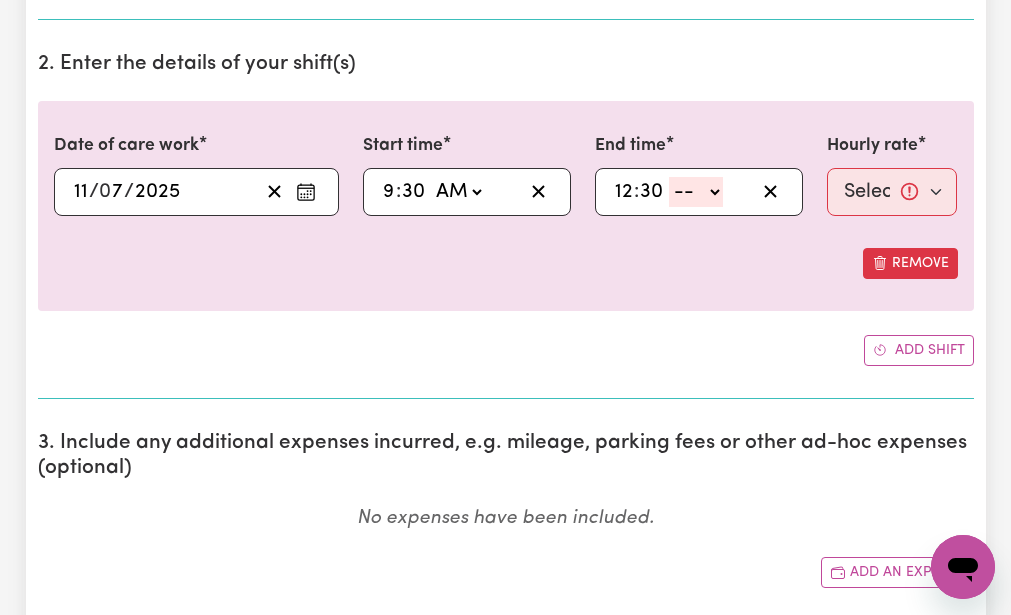 type on "30" 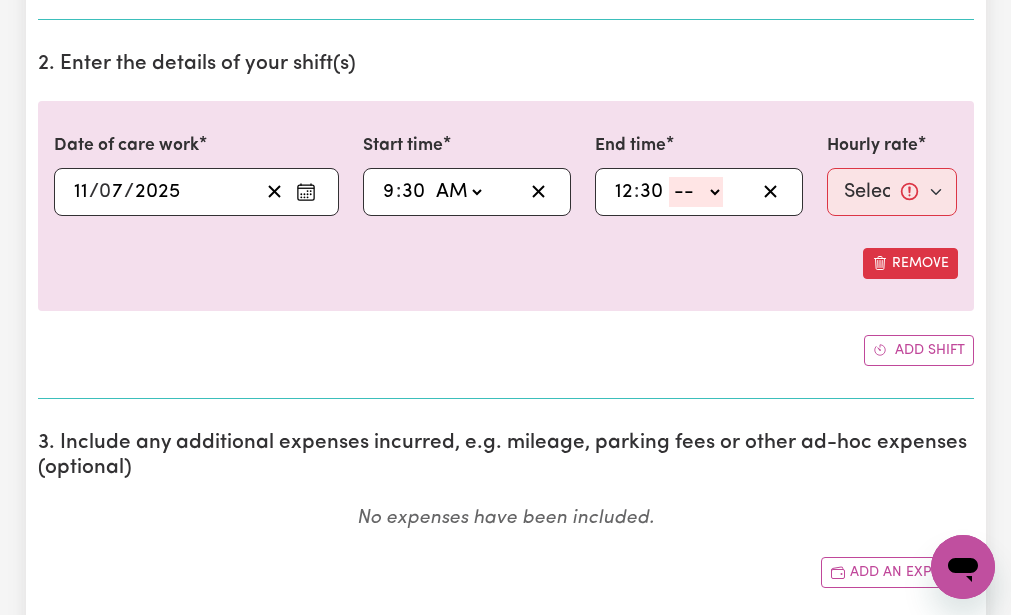 select on "pm" 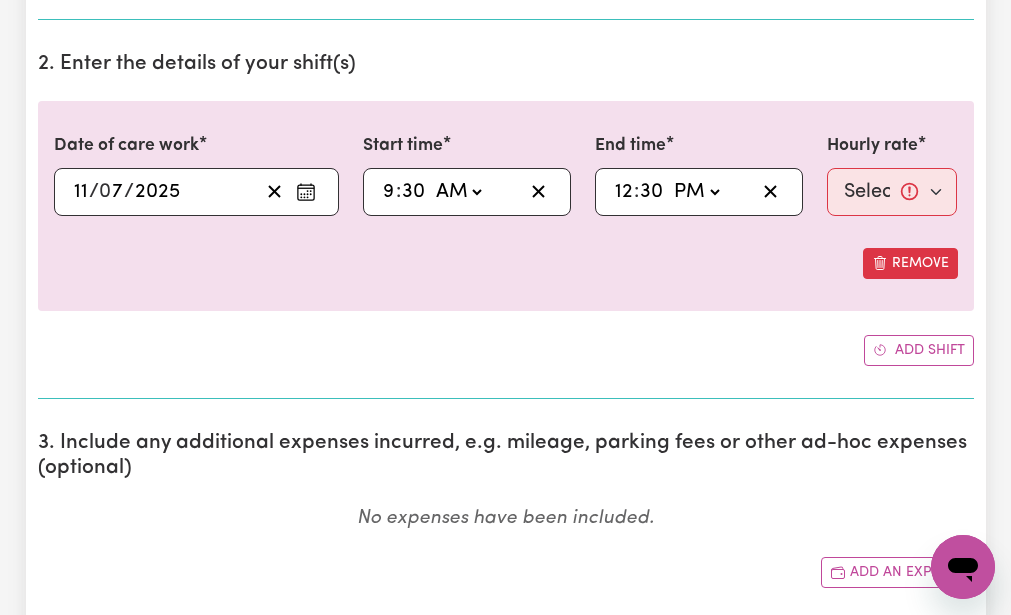 click on "-- AM PM" 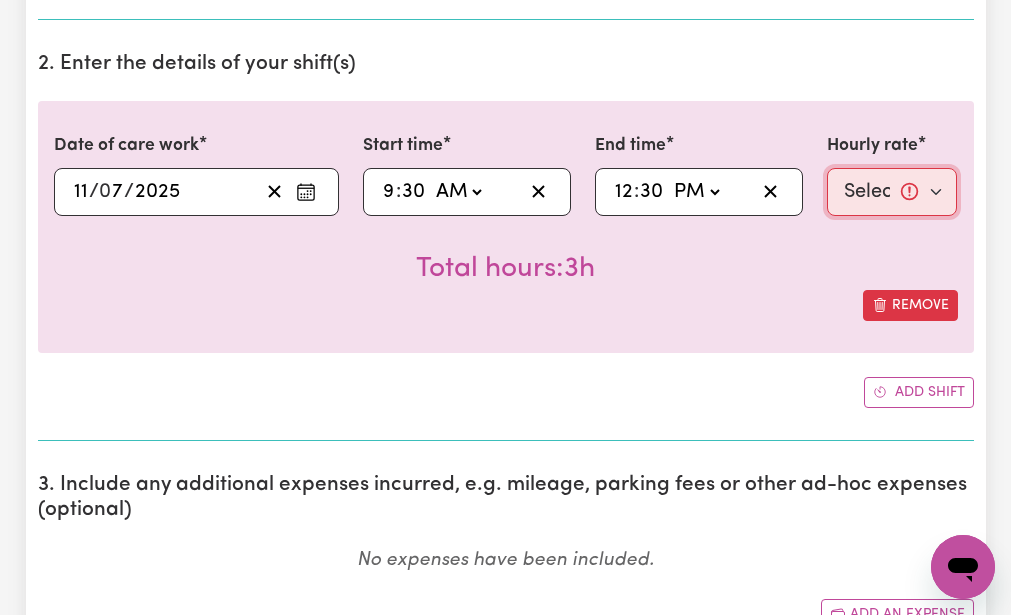 click on "Select rate... $51.98 (Weekday)" at bounding box center (892, 192) 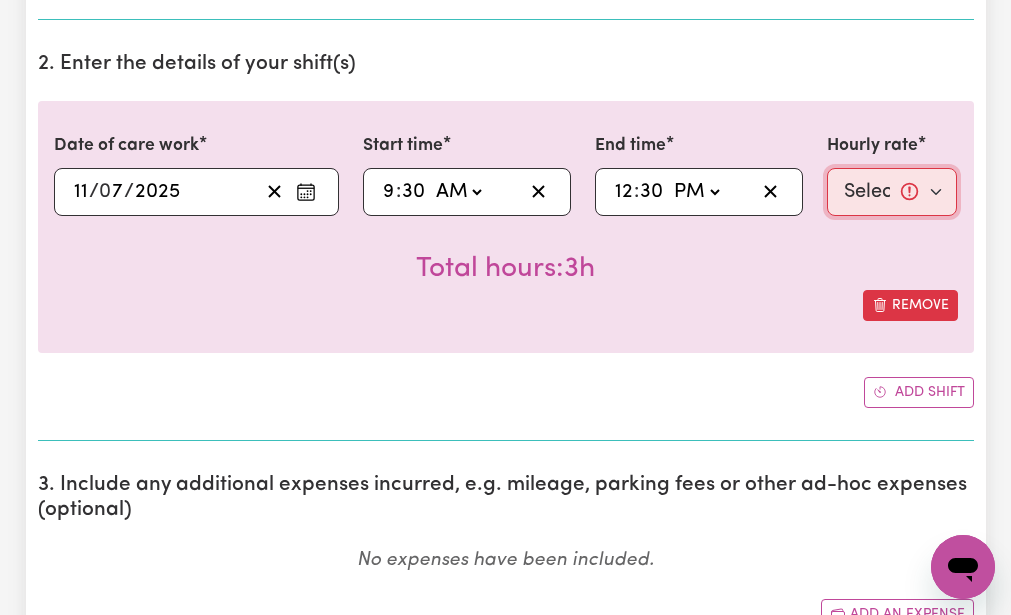 select on "51.98-Weekday" 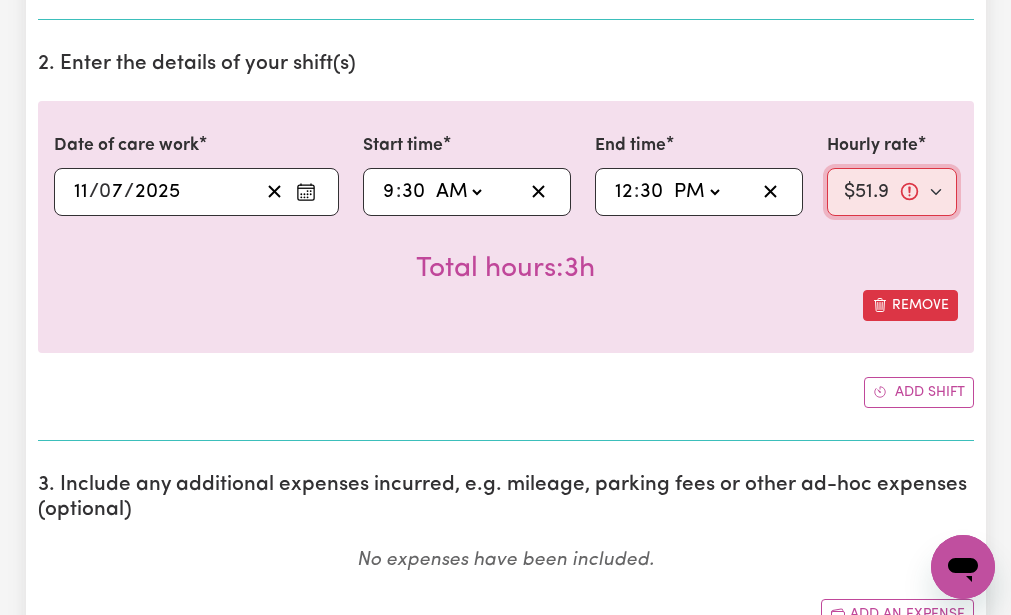 click on "Select rate... $51.98 (Weekday)" at bounding box center [892, 192] 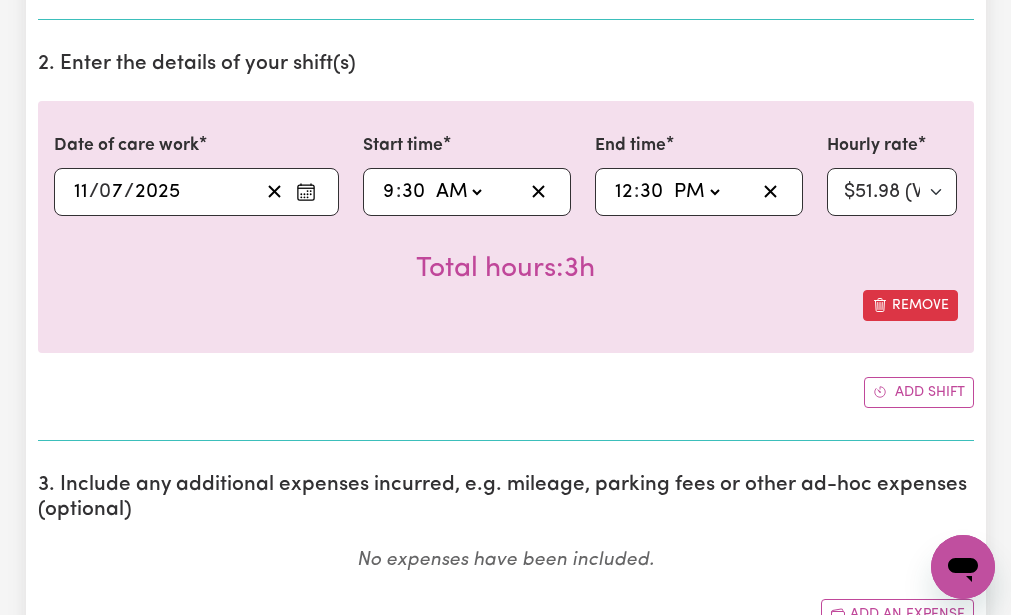 click on "Total hours:  3h" at bounding box center (506, 253) 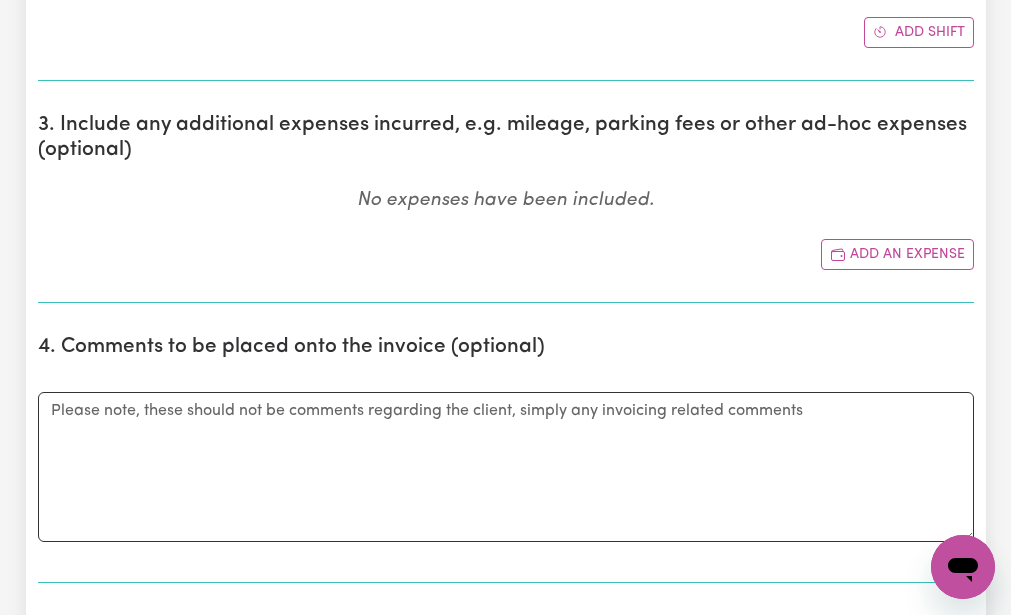 scroll, scrollTop: 960, scrollLeft: 0, axis: vertical 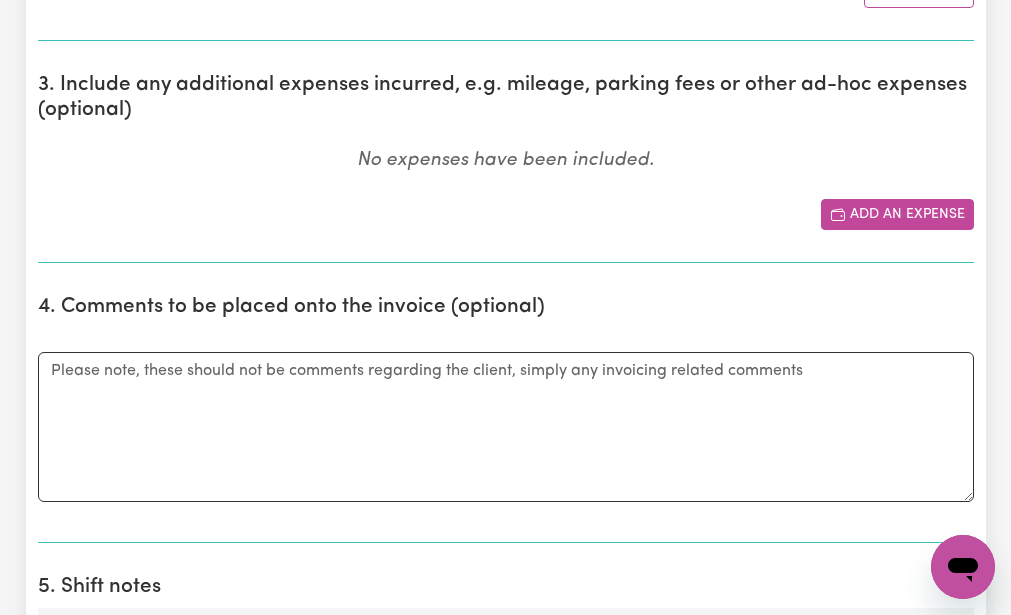 click on "Add an expense" at bounding box center [897, 214] 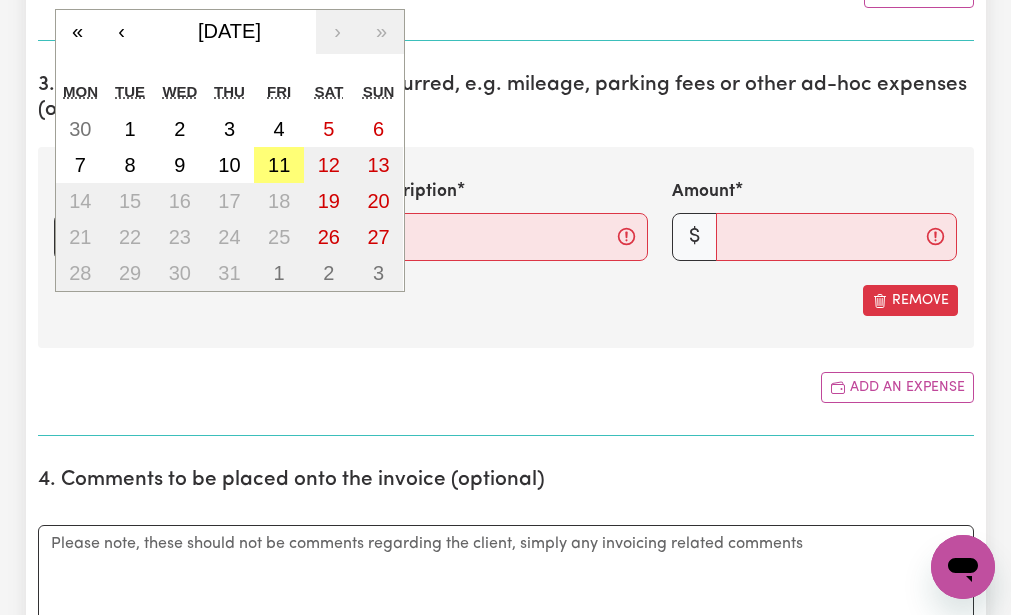 click on "/ / « ‹ [DATE] › » Mon Tue Wed Thu Fri Sat Sun 30 1 2 3 4 5 6 7 8 9 10 11 12 13 14 15 16 17 18 19 20 21 22 23 24 25 26 27 28 29 30 31 1 2 3" at bounding box center [196, 237] 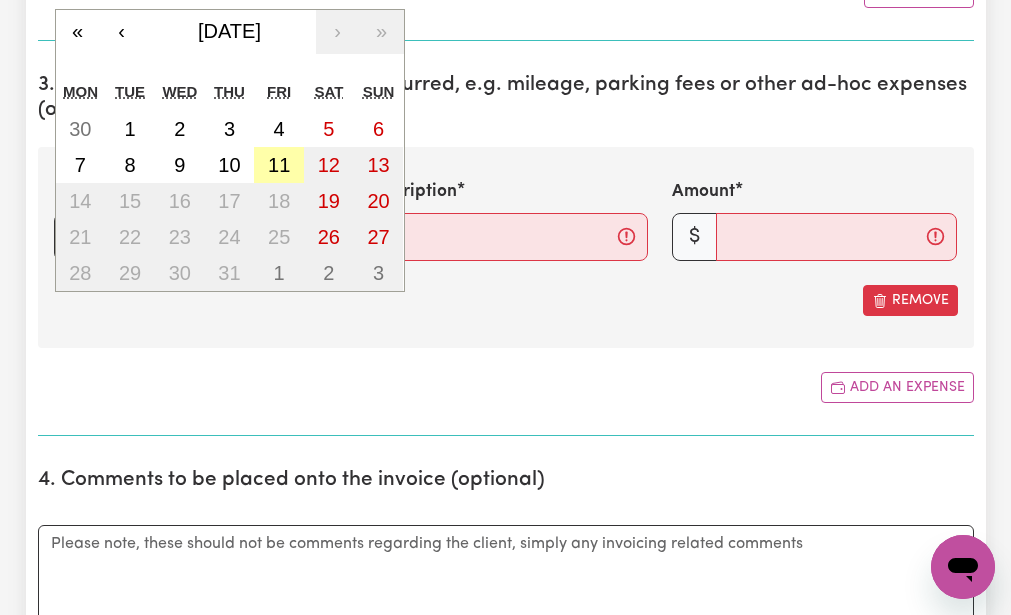 click on "11" at bounding box center (279, 165) 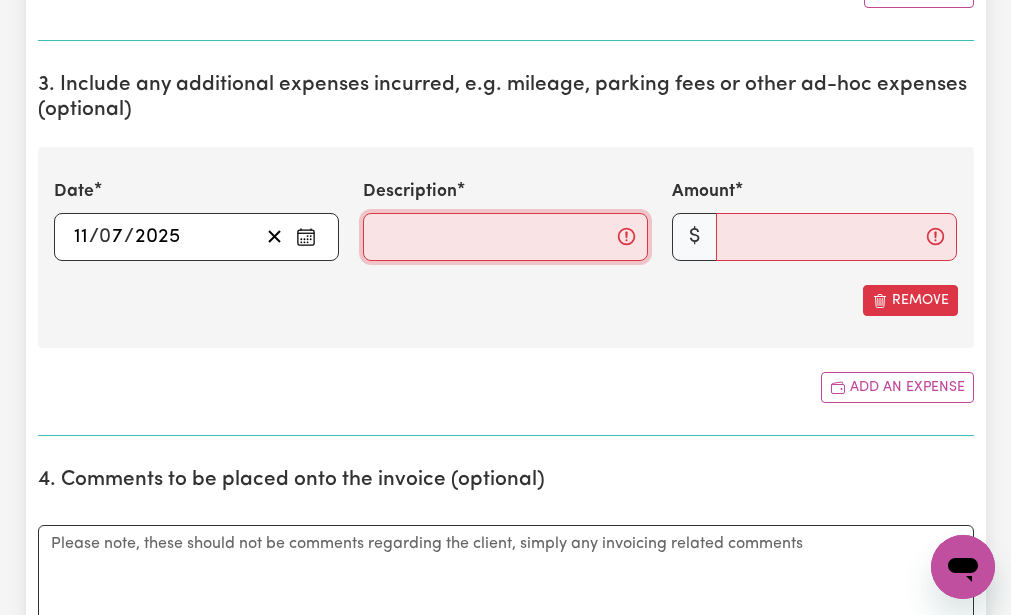 click on "Description" at bounding box center [505, 237] 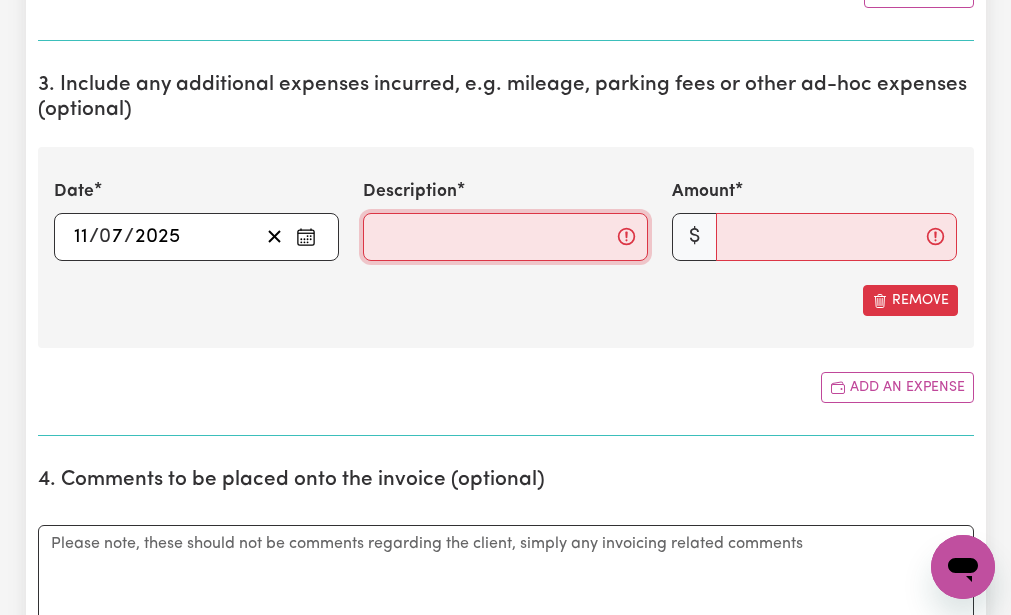 type on "mileage 17km" 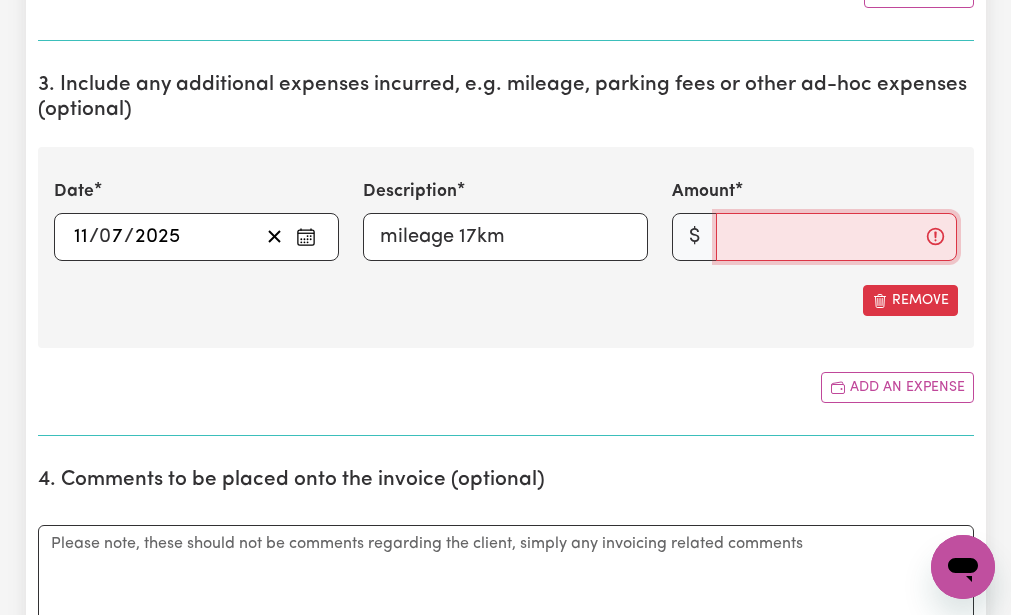 click on "Amount" at bounding box center [836, 237] 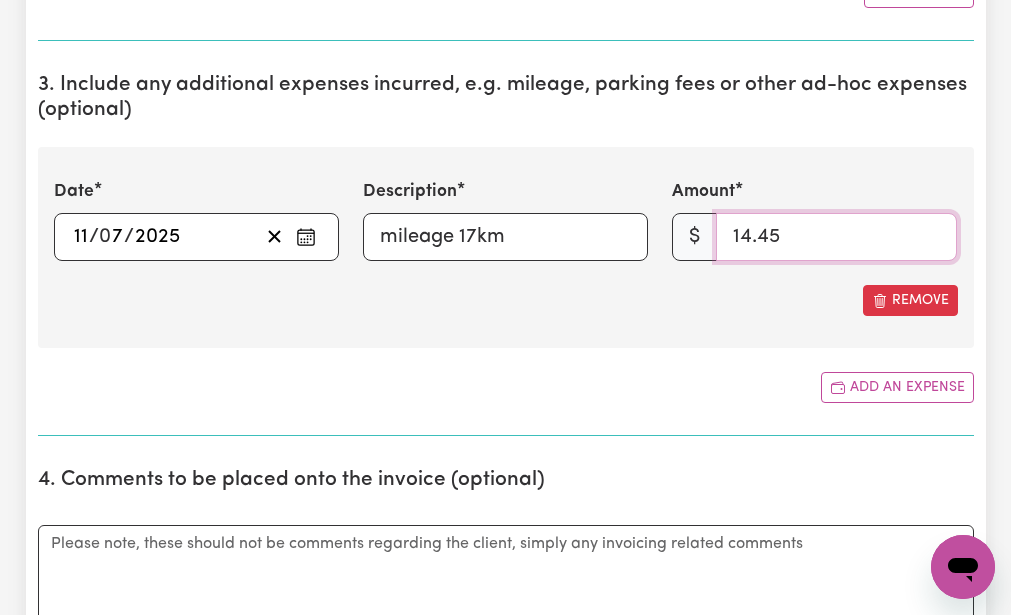 type on "14.45" 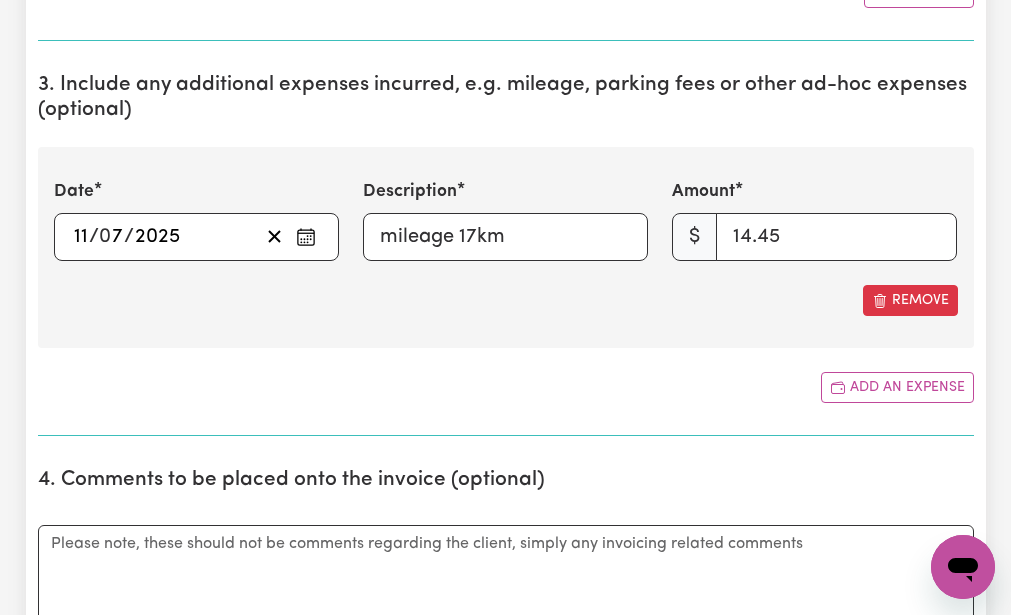 click on "Add an expense" at bounding box center [506, 387] 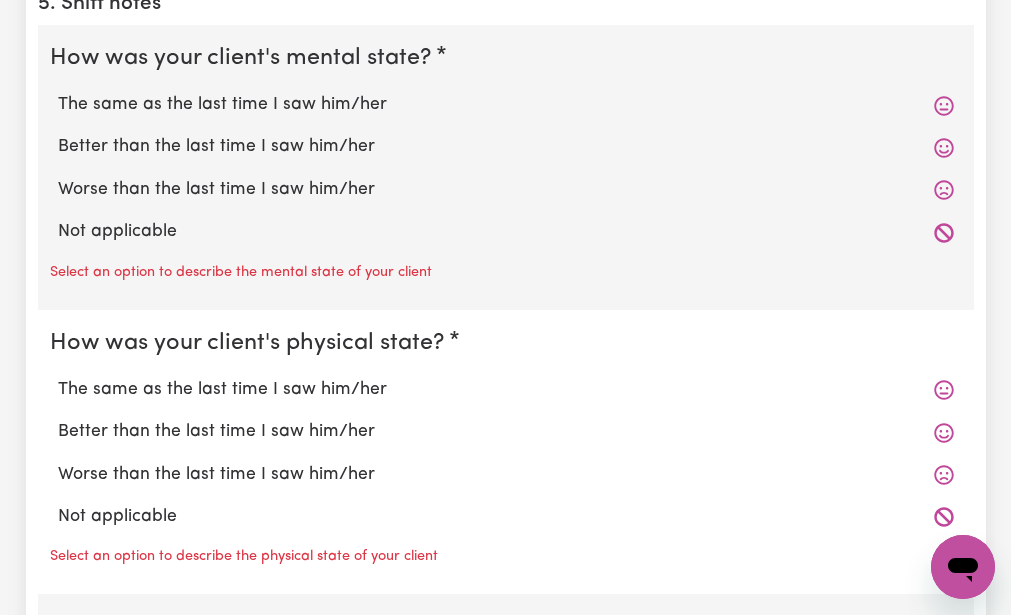 scroll, scrollTop: 1720, scrollLeft: 0, axis: vertical 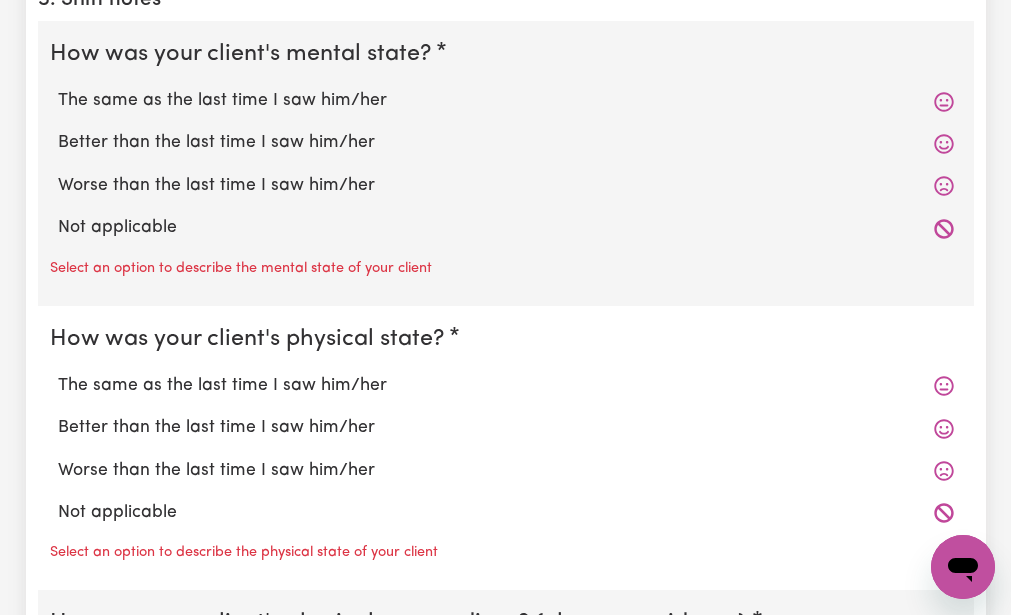 click on "The same as the last time I saw him/her" at bounding box center (506, 101) 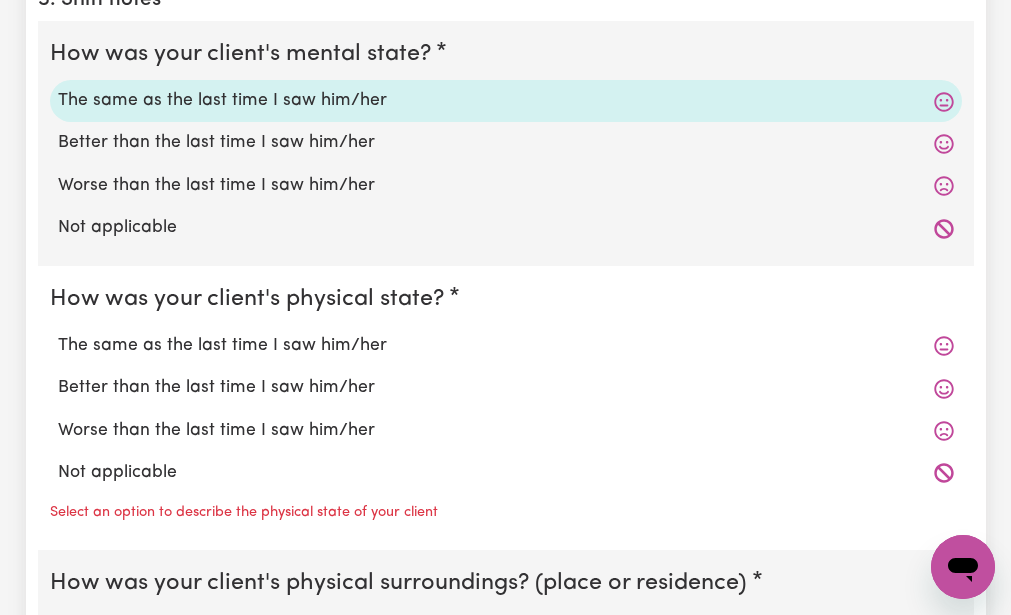click on "How was your client's physical state?" at bounding box center (251, 299) 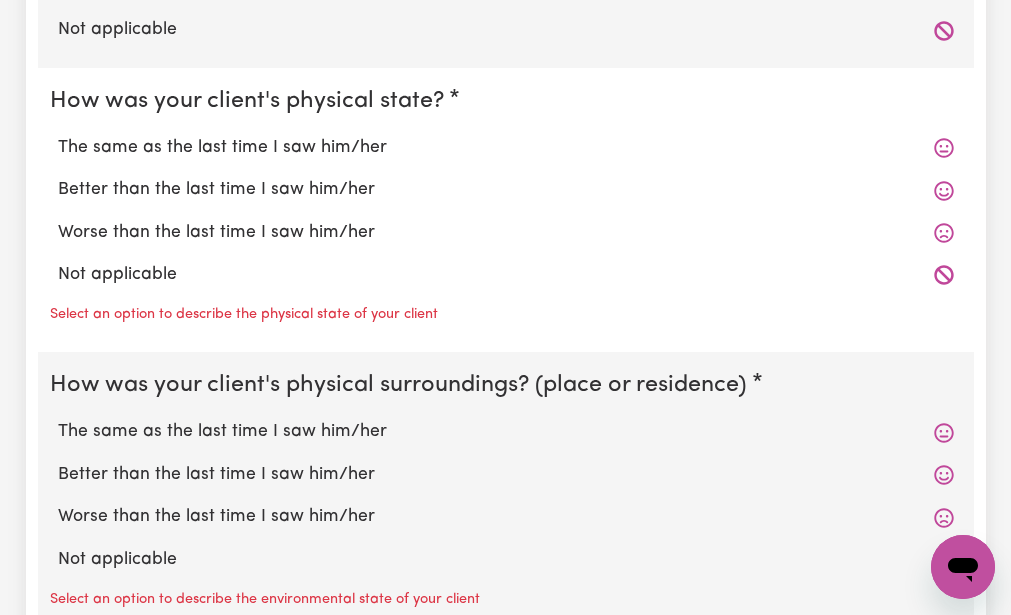scroll, scrollTop: 1920, scrollLeft: 0, axis: vertical 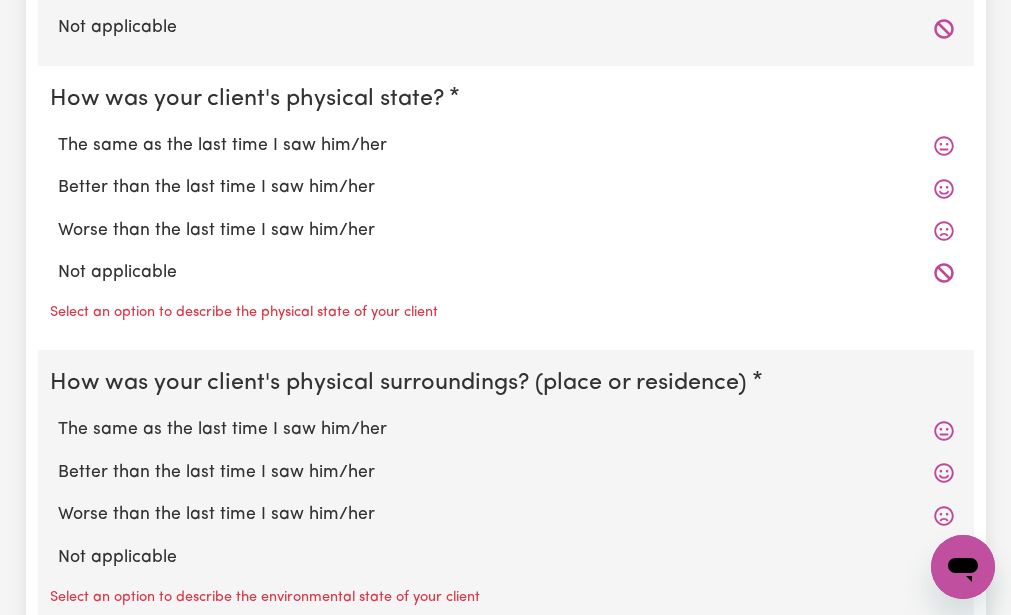 click on "The same as the last time I saw him/her" at bounding box center [506, 146] 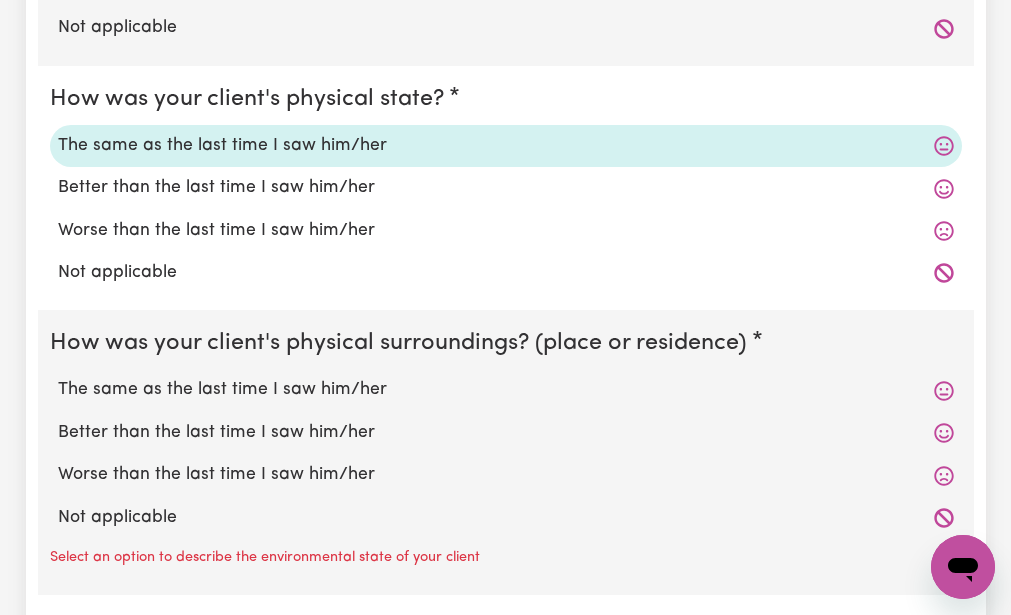 click on "Not applicable" at bounding box center (506, 273) 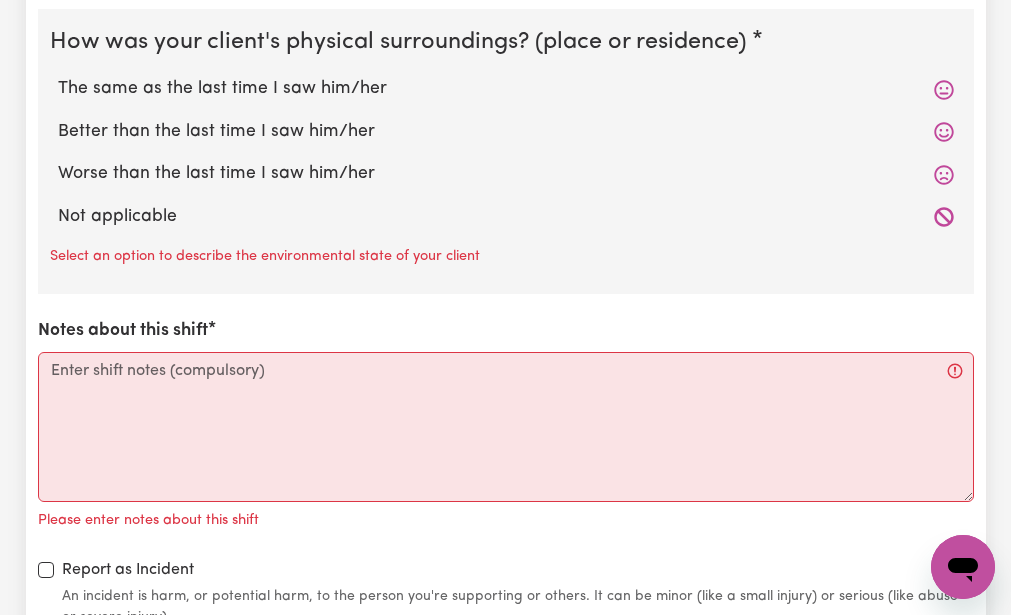 scroll, scrollTop: 2240, scrollLeft: 0, axis: vertical 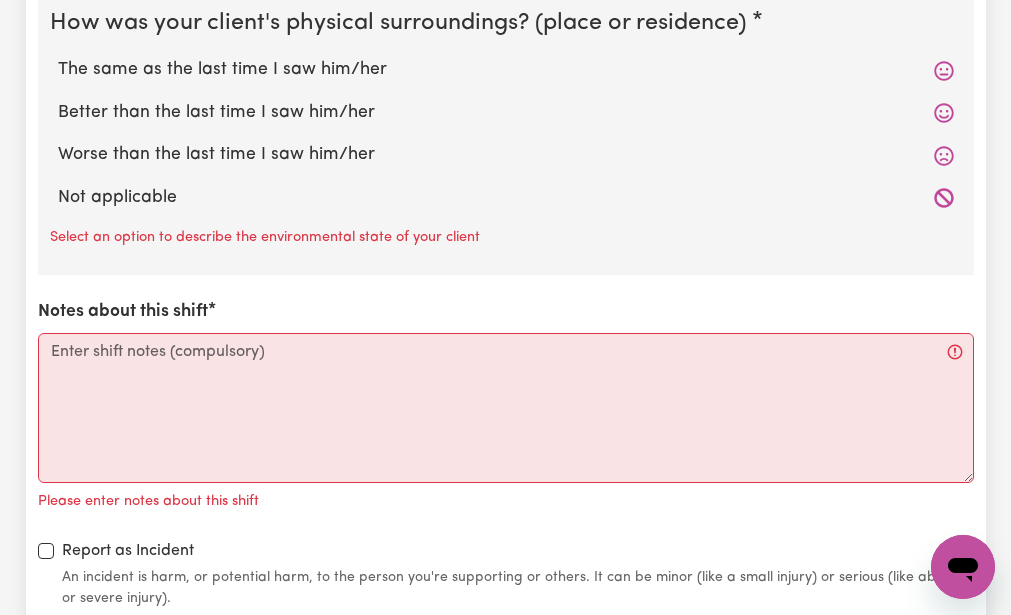 click on "The same as the last time I saw him/her" at bounding box center (506, 70) 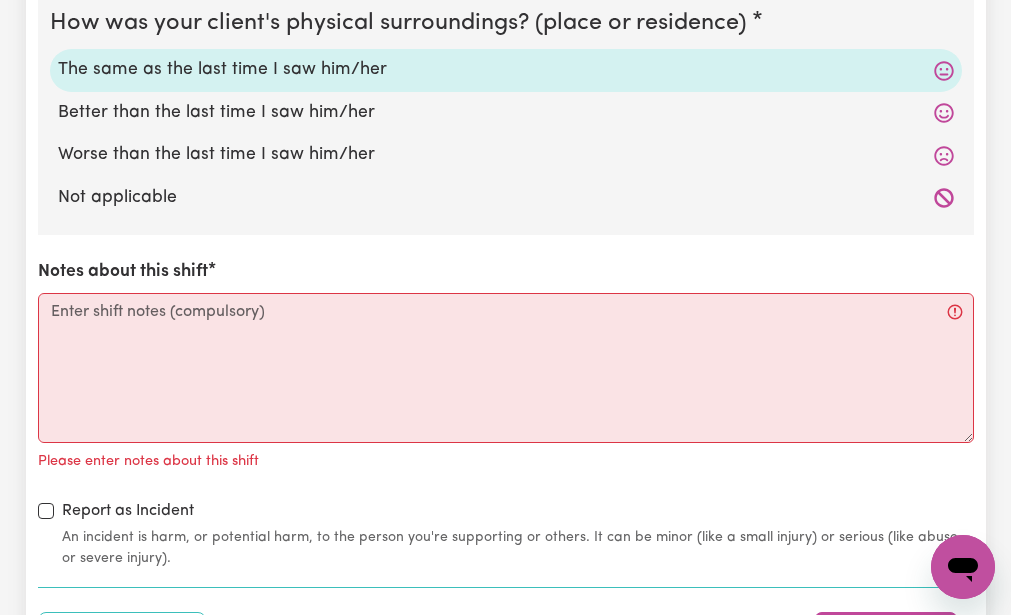 click on "How was your client's mental state? The same as the last time I saw him/her Better than the last time I saw him/her Worse than the last time I saw him/her Not applicable How was your client's physical state? The same as the last time I saw him/her Better than the last time I saw him/her Worse than the last time I saw him/her Not applicable How was your client's physical surroundings? (place or residence) The same as the last time I saw him/her Better than the last time I saw him/her Worse than the last time I saw him/her Not applicable Notes about this shift Please enter notes about this shift Report as Incident An incident is harm, or potential harm, to the person you're supporting or others. It can be minor (like a small injury) or serious (like abuse or severe injury)." at bounding box center [506, 35] 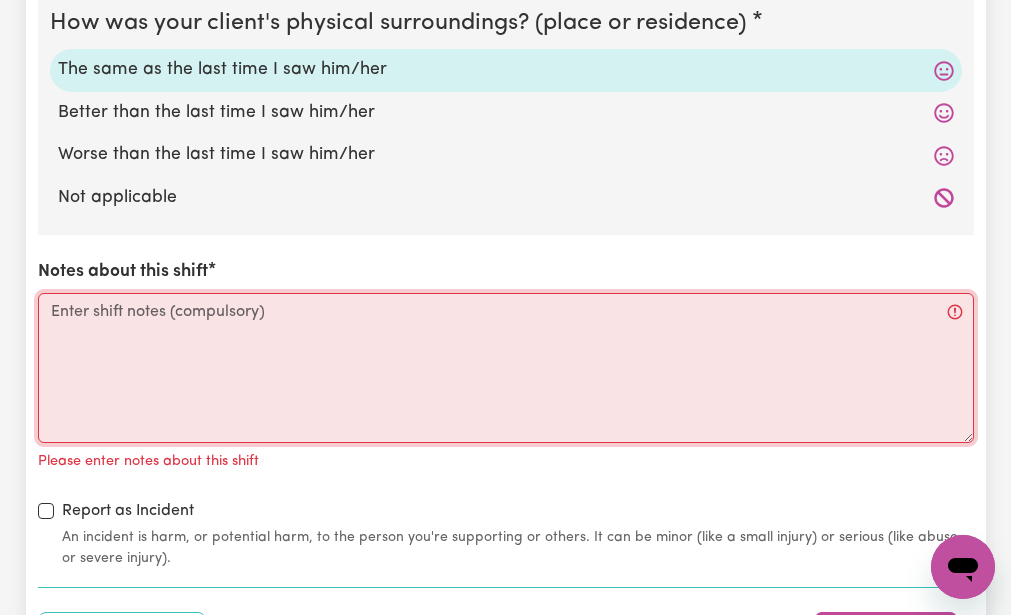 click on "Notes about this shift" at bounding box center [506, 368] 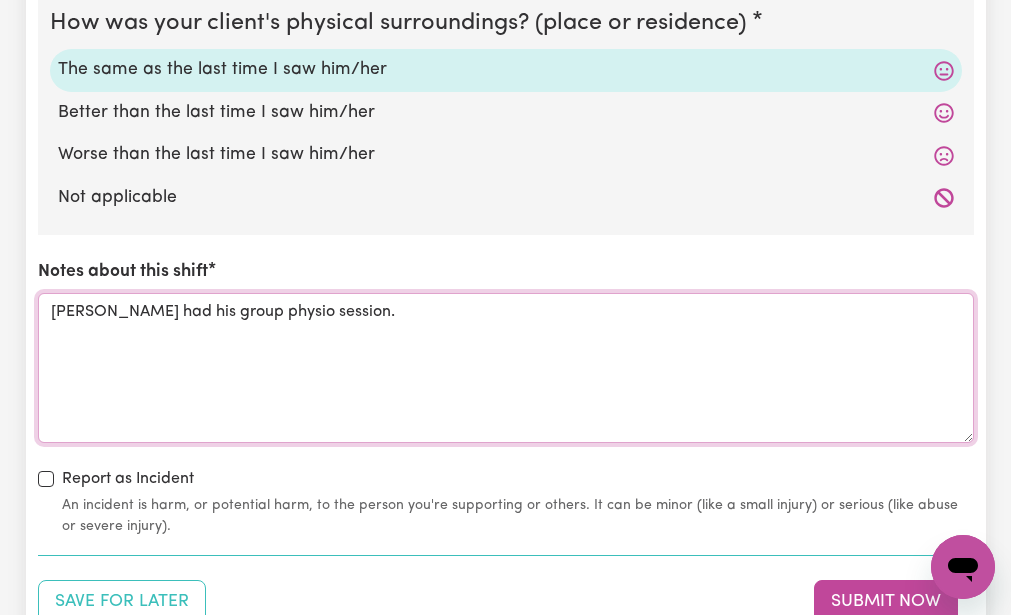 type on "[PERSON_NAME] had his group physio session." 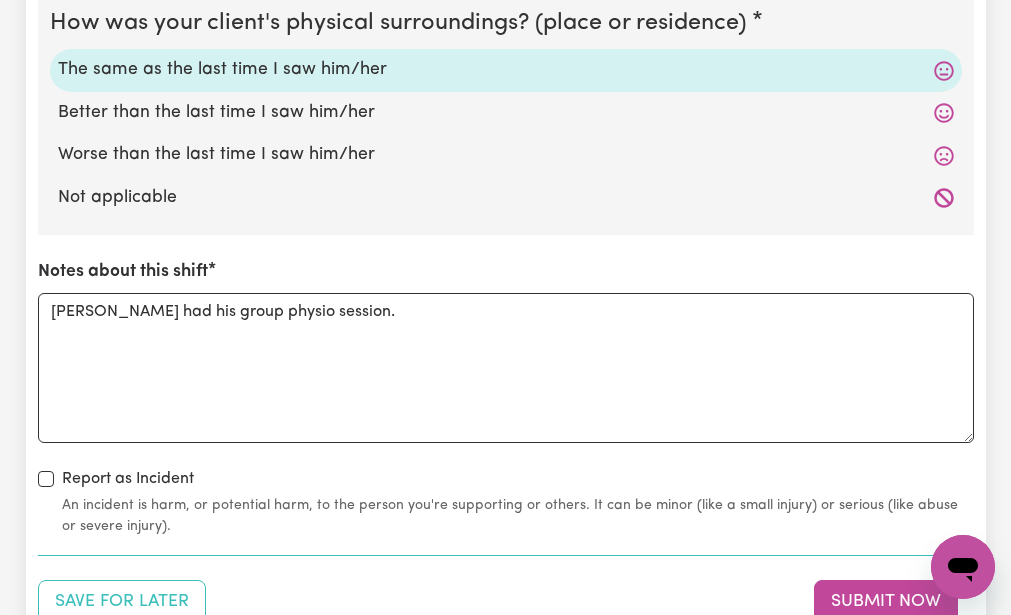 click on "How was your client's mental state? The same as the last time I saw him/her Better than the last time I saw him/her Worse than the last time I saw him/her Not applicable How was your client's physical state? The same as the last time I saw him/her Better than the last time I saw him/her Worse than the last time I saw him/her Not applicable How was your client's physical surroundings? (place or residence) The same as the last time I saw him/her Better than the last time I saw him/her Worse than the last time I saw him/her Not applicable Notes about this shift [PERSON_NAME] had his group physio session. Report as Incident An incident is harm, or potential harm, to the person you're supporting or others. It can be minor (like a small injury) or serious (like abuse or severe injury)." at bounding box center (506, 19) 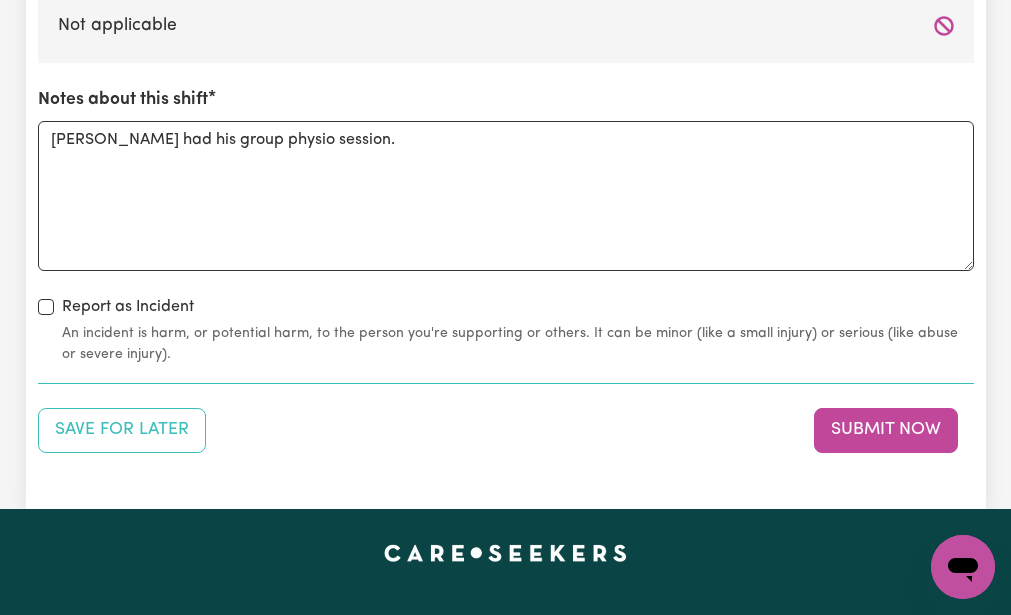 scroll, scrollTop: 2440, scrollLeft: 0, axis: vertical 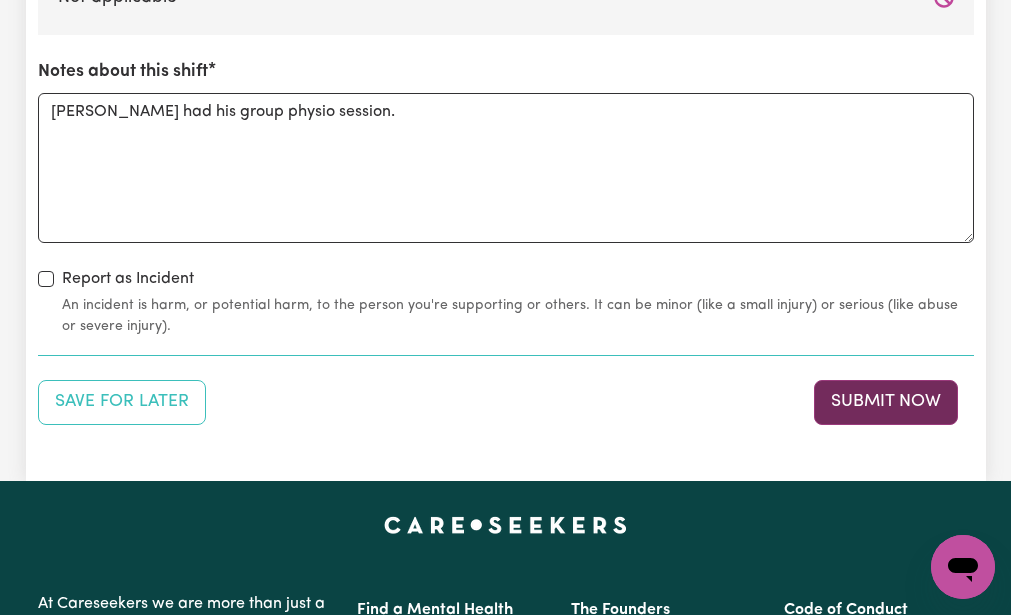 click on "Submit Now" at bounding box center [886, 402] 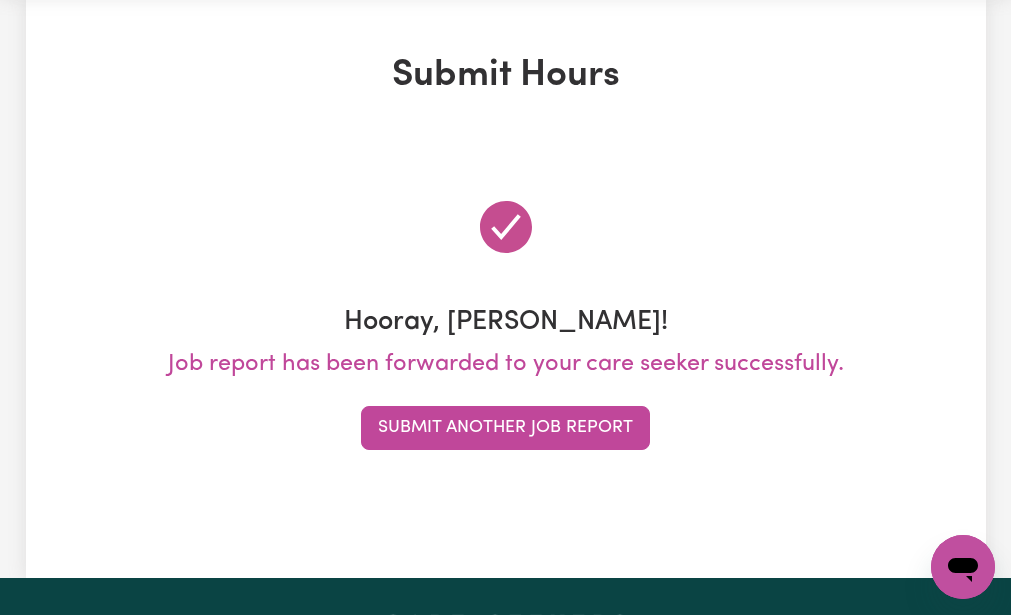 scroll, scrollTop: 0, scrollLeft: 0, axis: both 